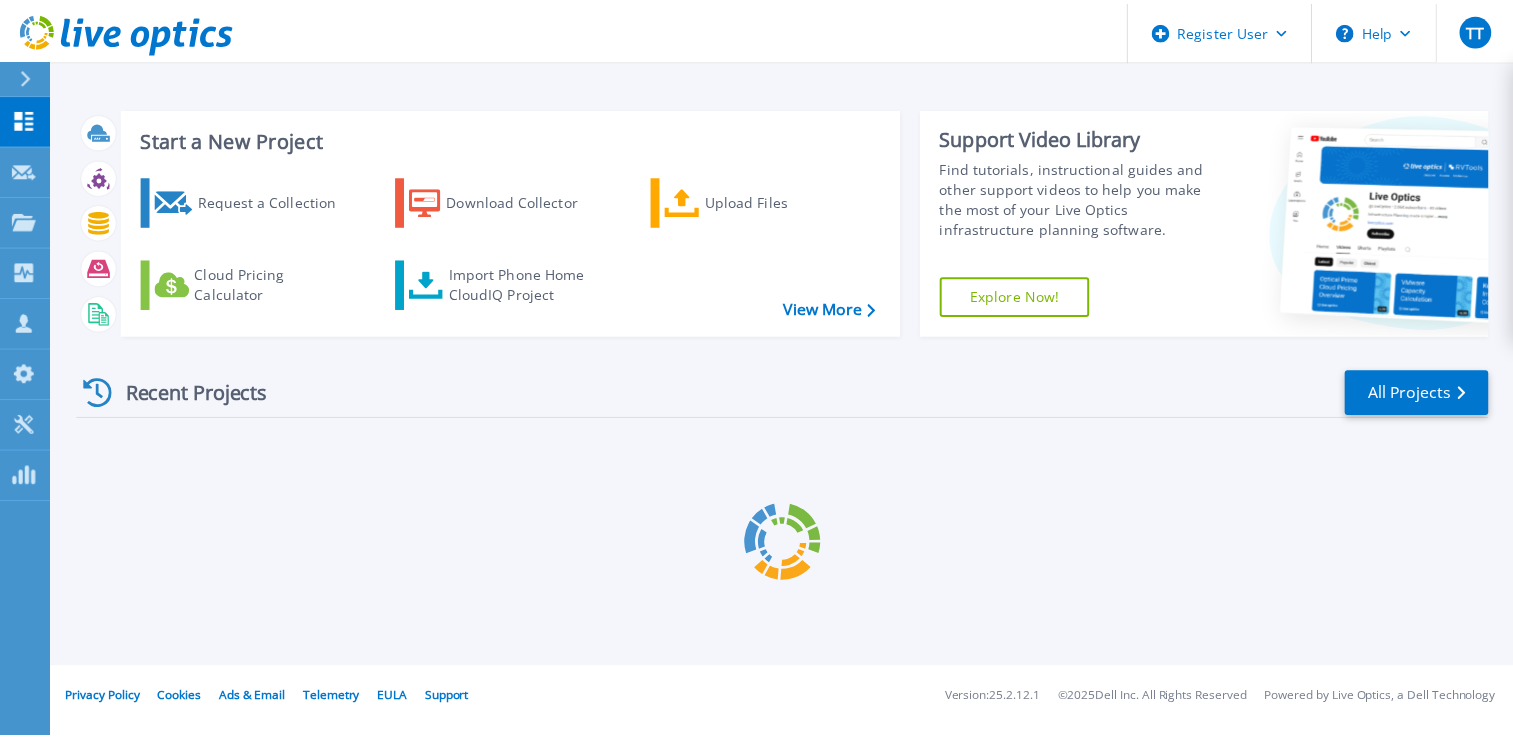 scroll, scrollTop: 0, scrollLeft: 0, axis: both 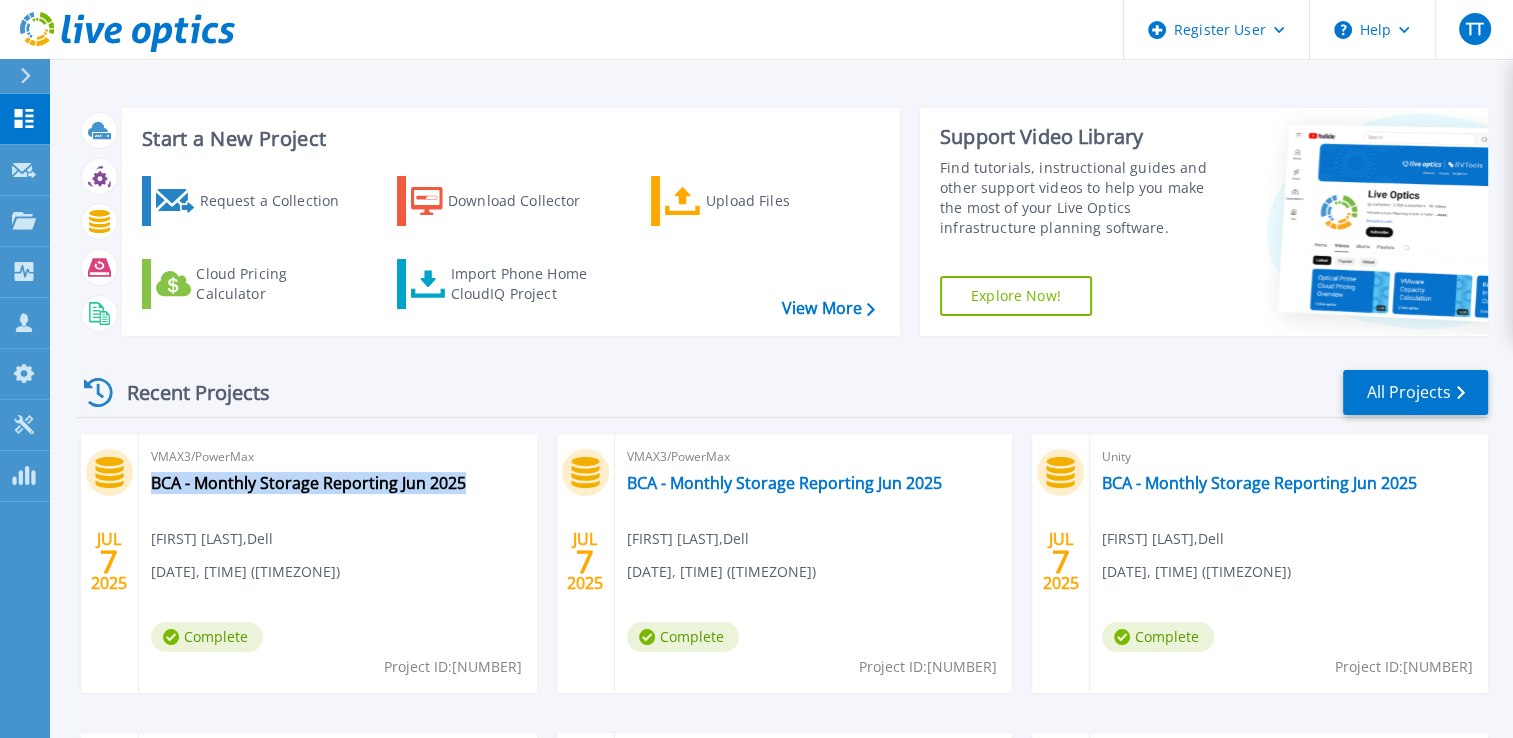 drag, startPoint x: 138, startPoint y: 488, endPoint x: 464, endPoint y: 478, distance: 326.15335 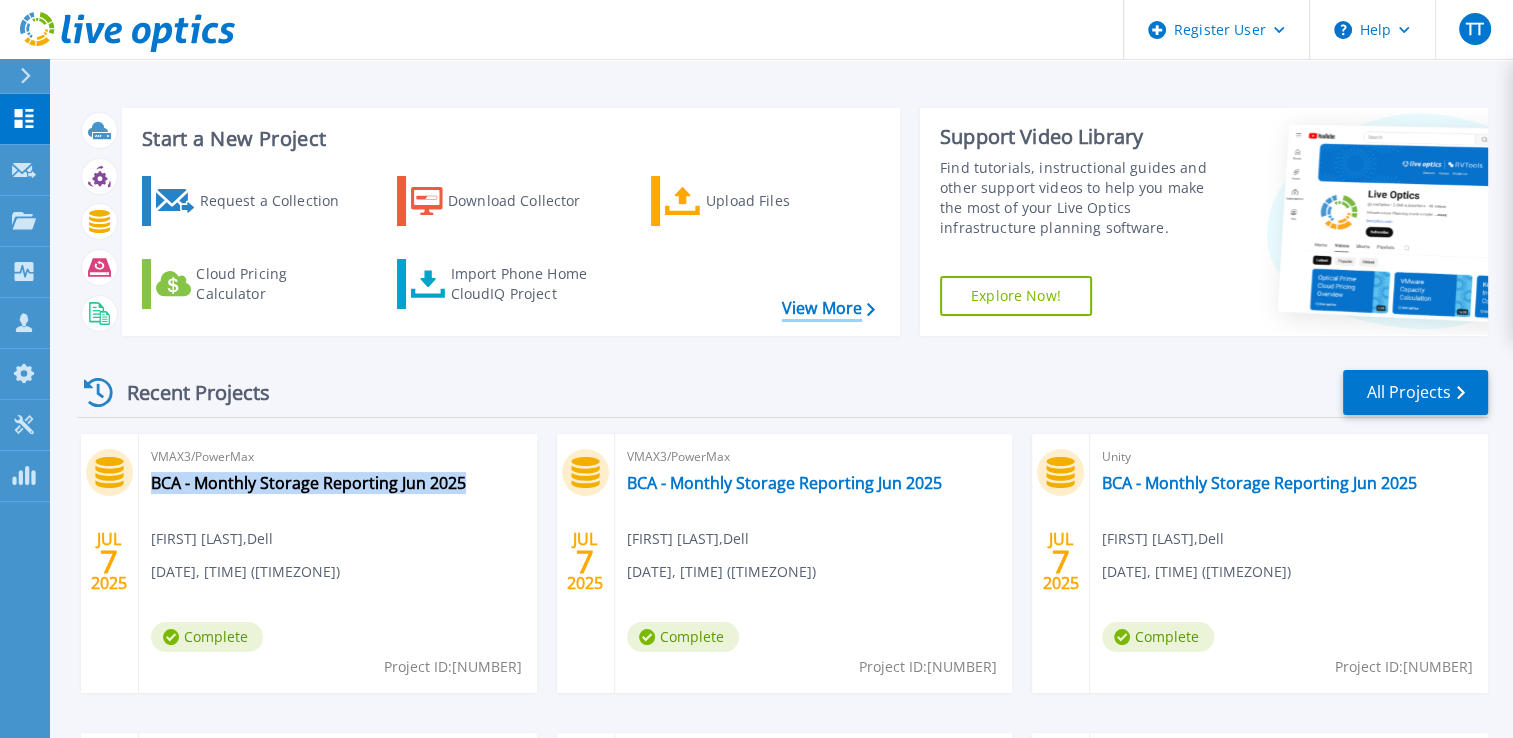 click on "View More" at bounding box center (828, 308) 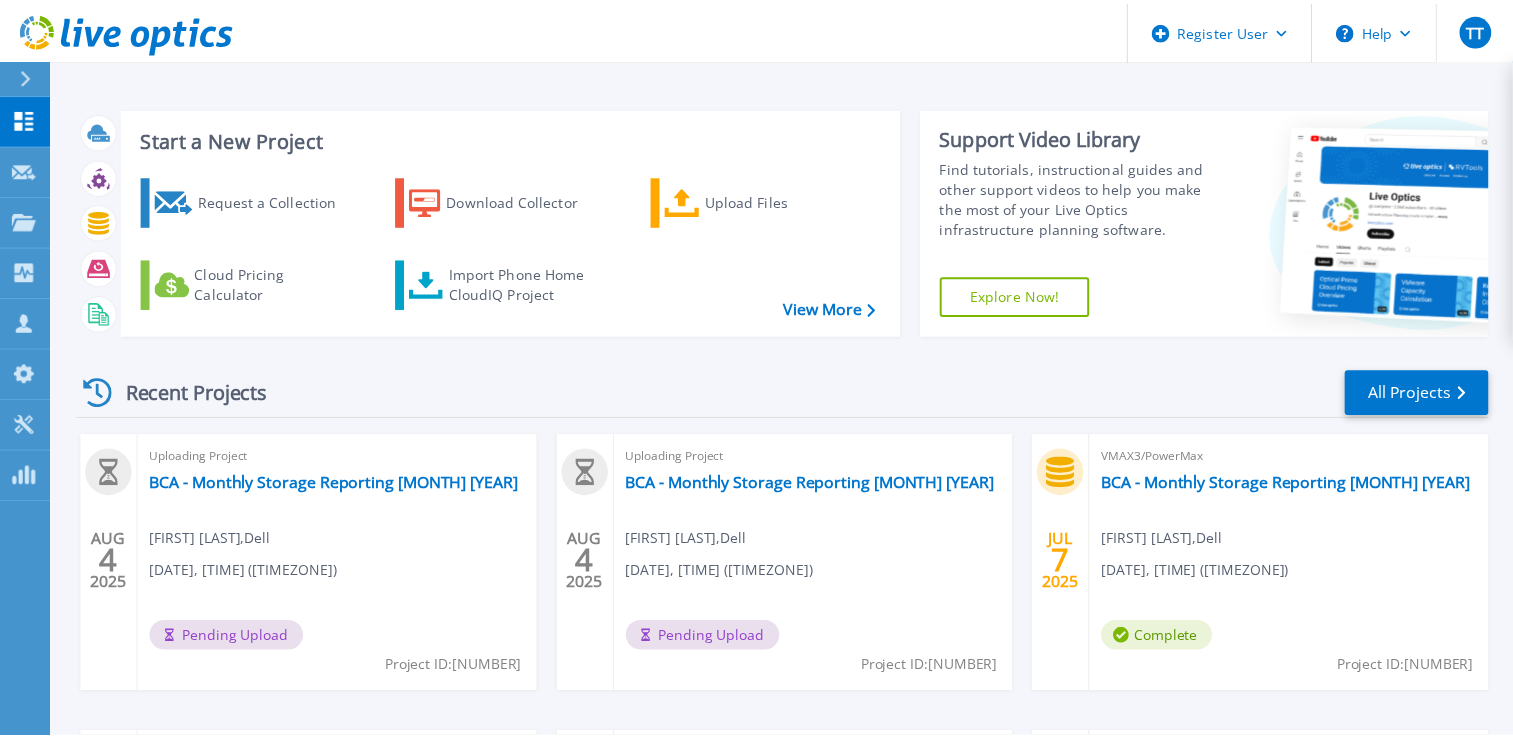 scroll, scrollTop: 0, scrollLeft: 0, axis: both 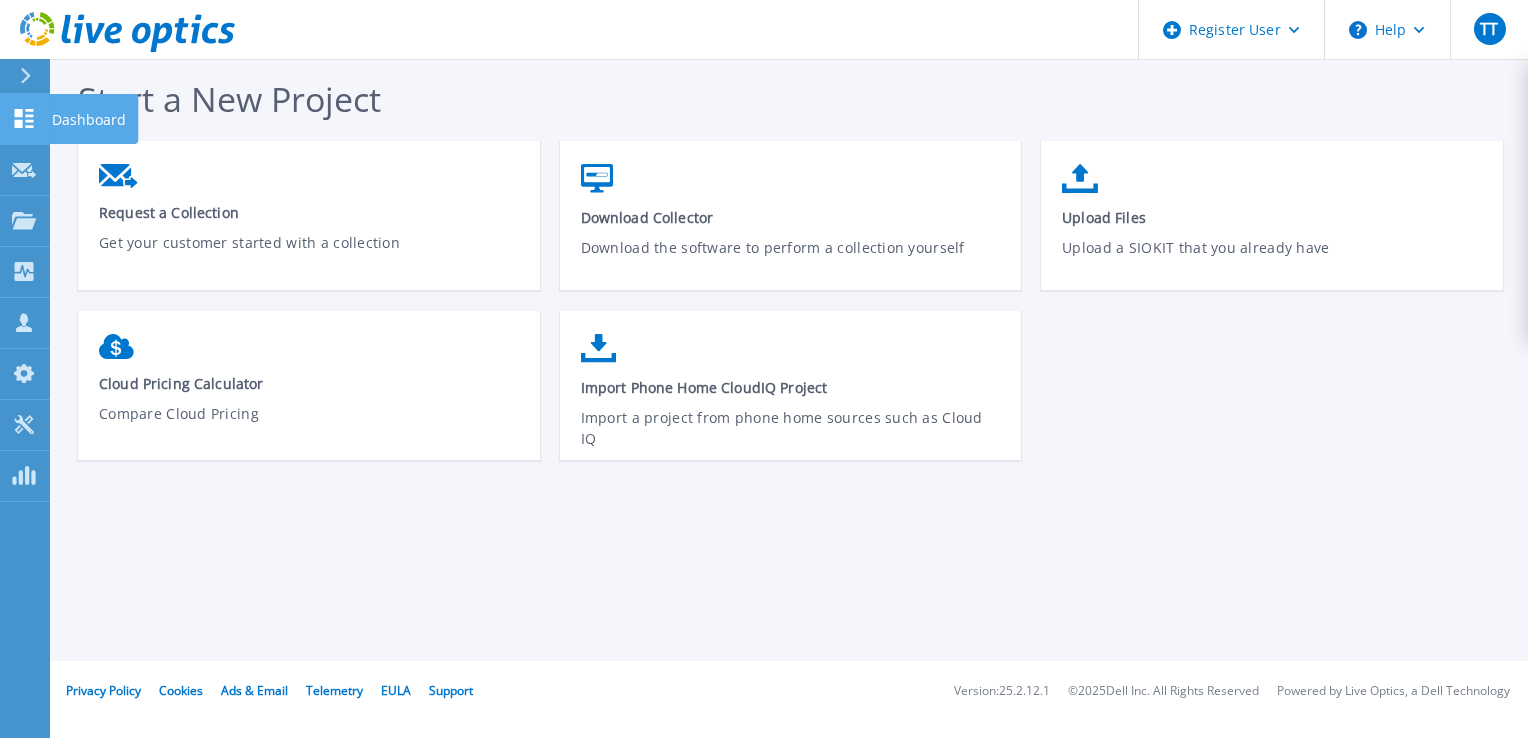 click on "Dashboard" at bounding box center [89, 120] 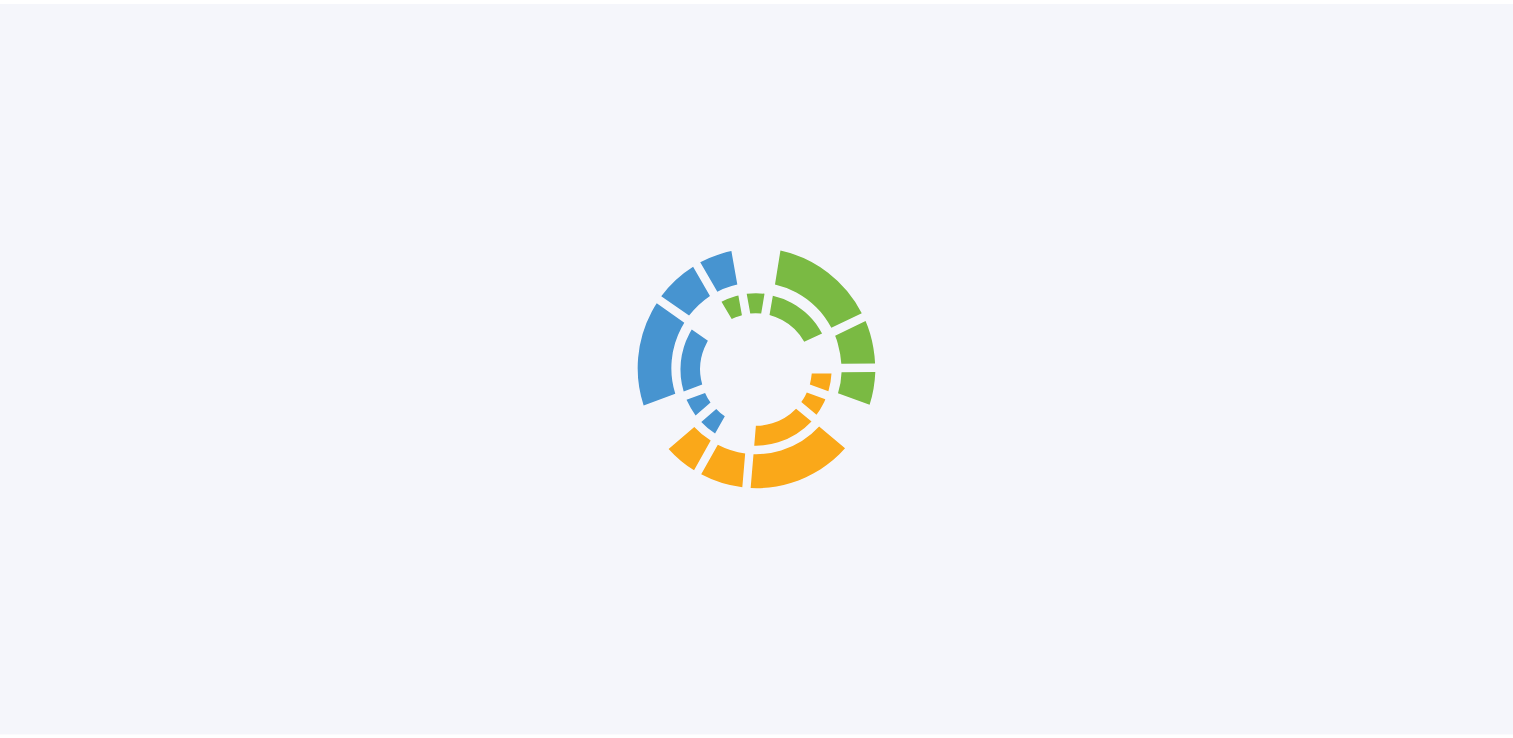 scroll, scrollTop: 0, scrollLeft: 0, axis: both 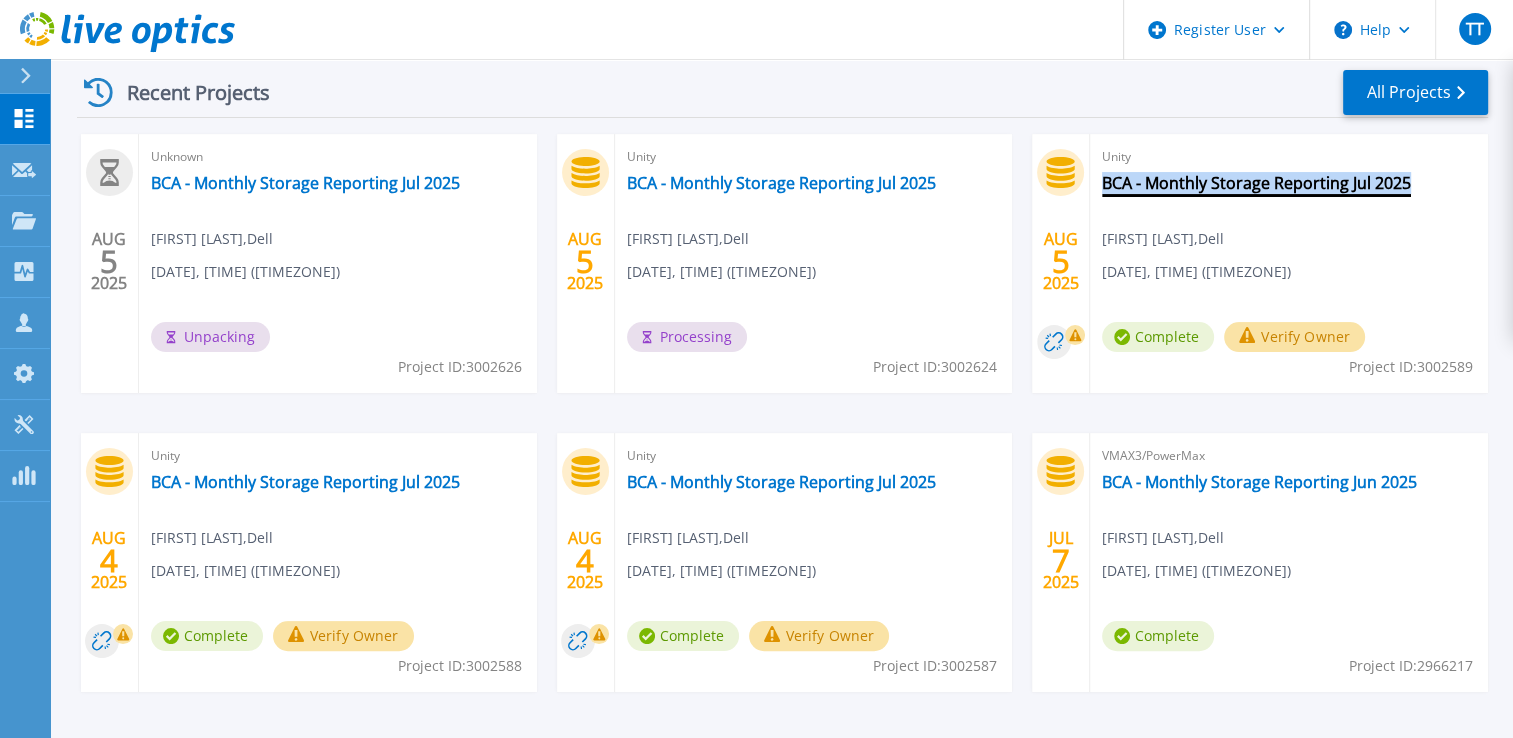 drag, startPoint x: 1428, startPoint y: 175, endPoint x: 1405, endPoint y: 182, distance: 24.04163 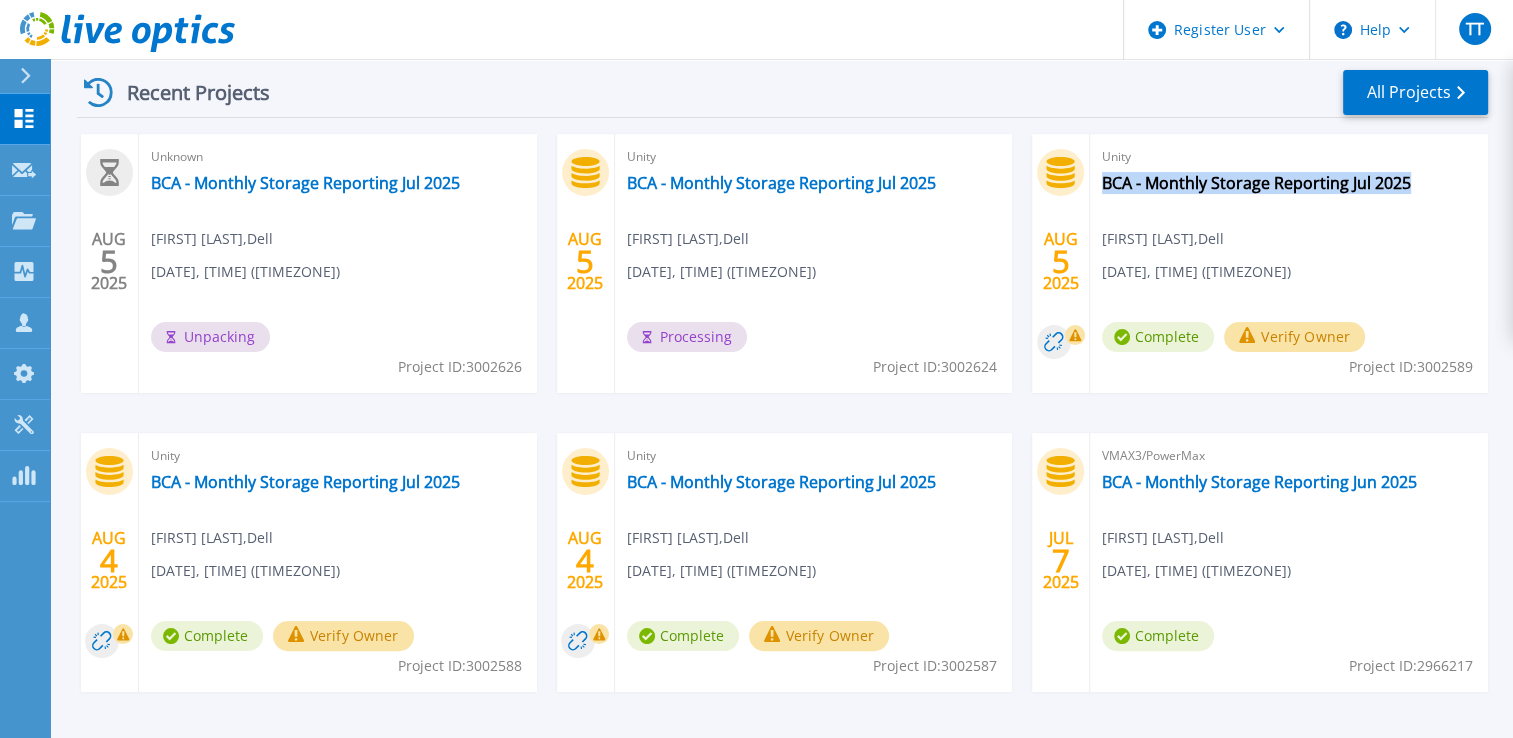 click on "Unity BCA - Monthly Storage Reporting Jul 2025 Triyono Triyono ,  Dell  08/05/2025, 00:01 (+00:00) Complete Verify Owner Project ID:  3002589" at bounding box center [1289, 263] 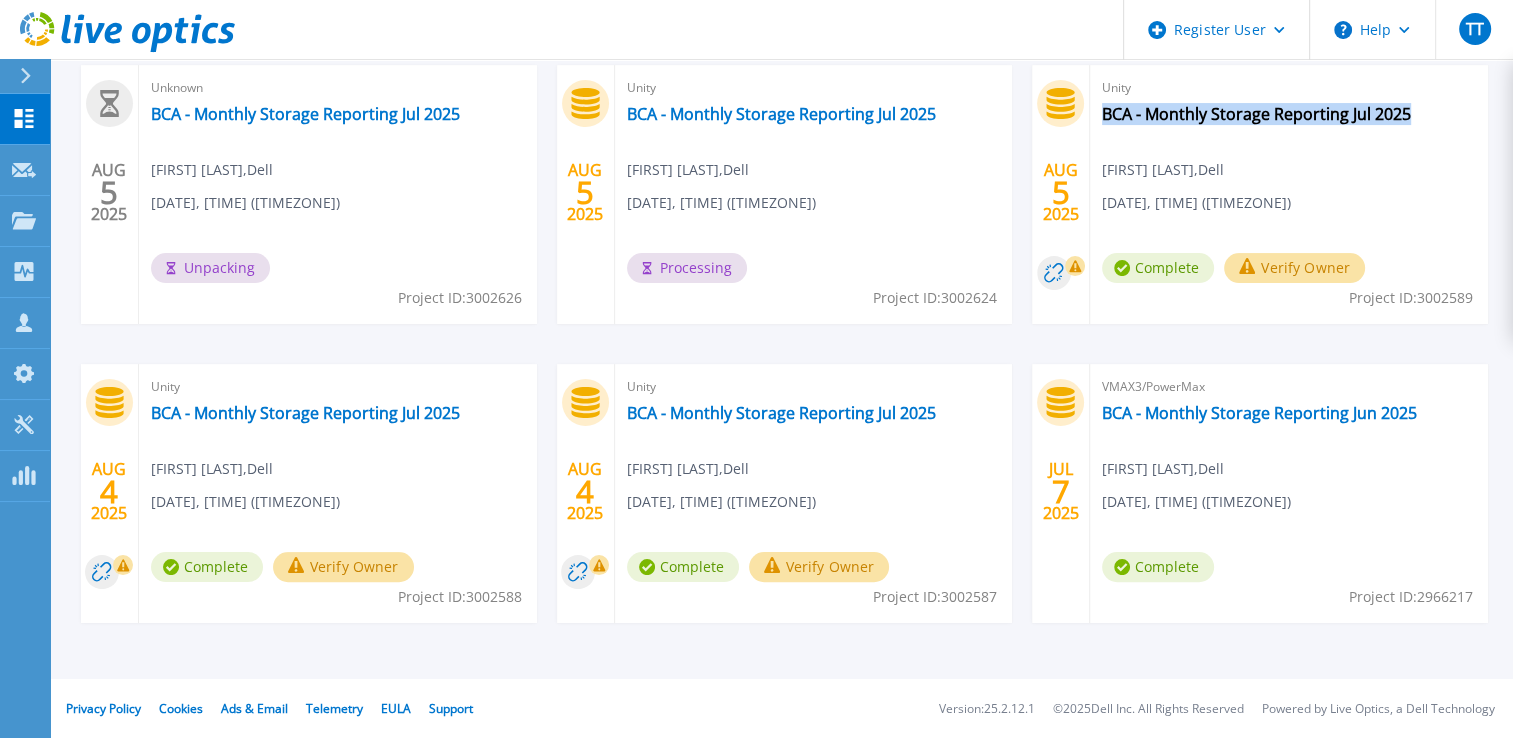 click on "Verify Owner" at bounding box center [1294, 268] 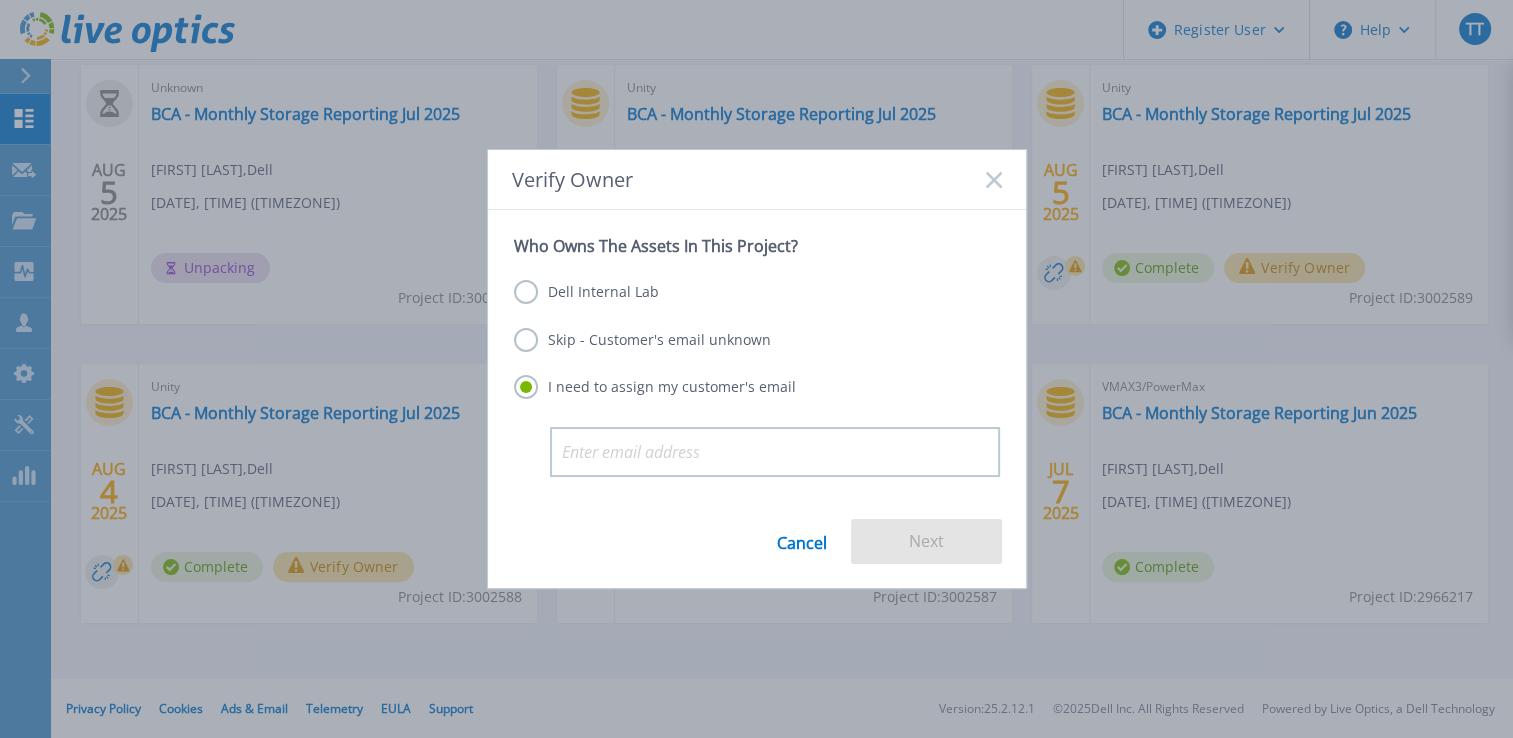 click on "Dell Internal Lab" at bounding box center (586, 292) 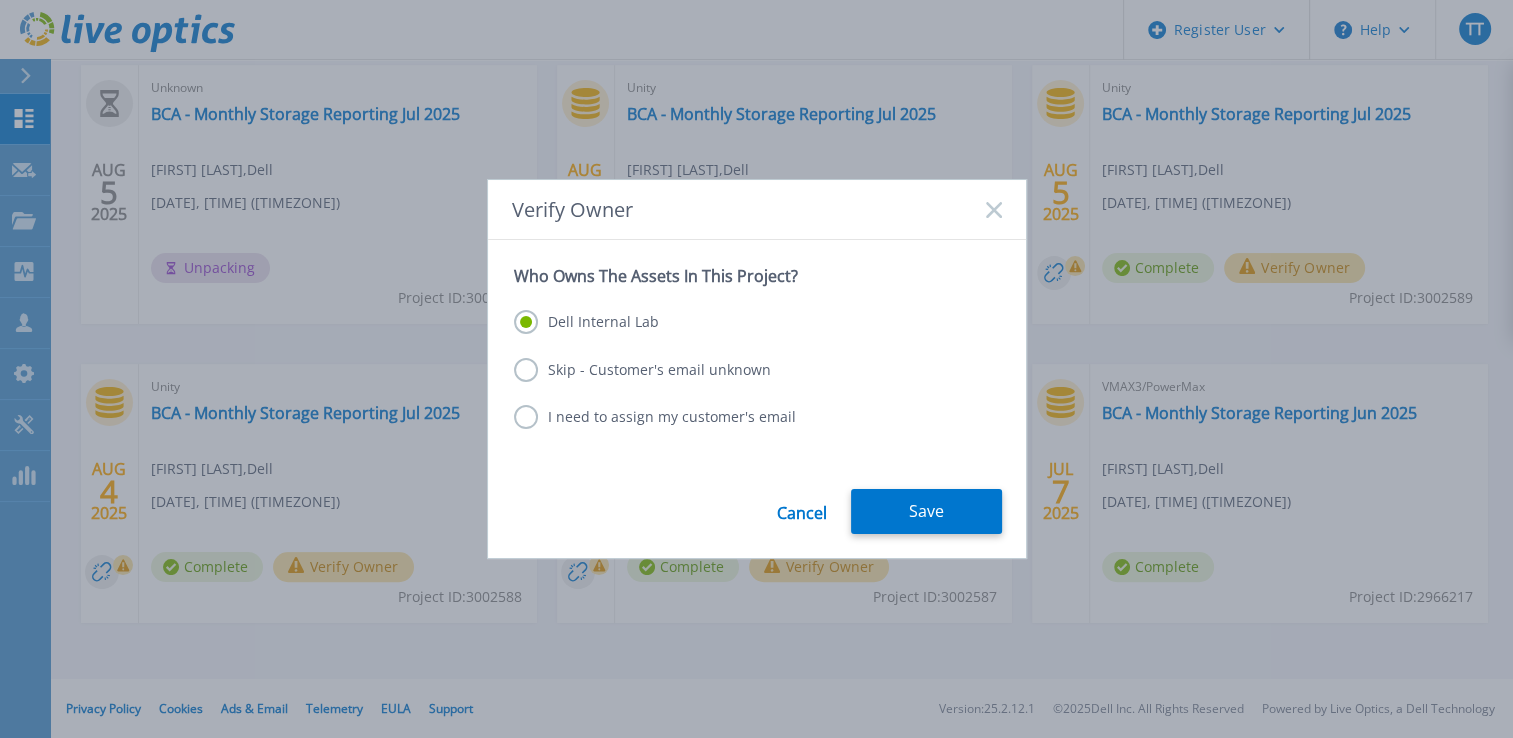 click on "Cancel" at bounding box center [802, 511] 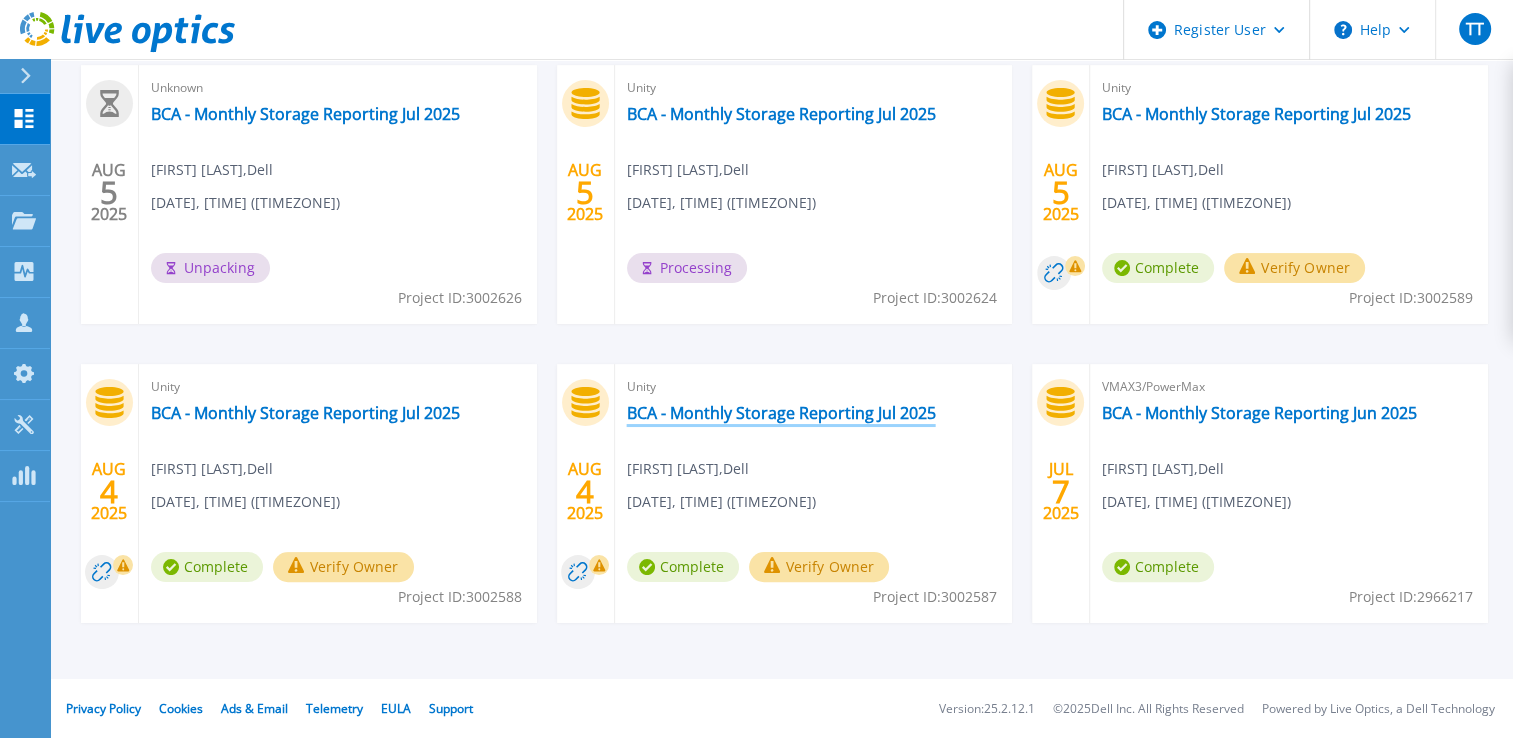 click on "BCA - Monthly Storage Reporting Jul 2025" at bounding box center [781, 413] 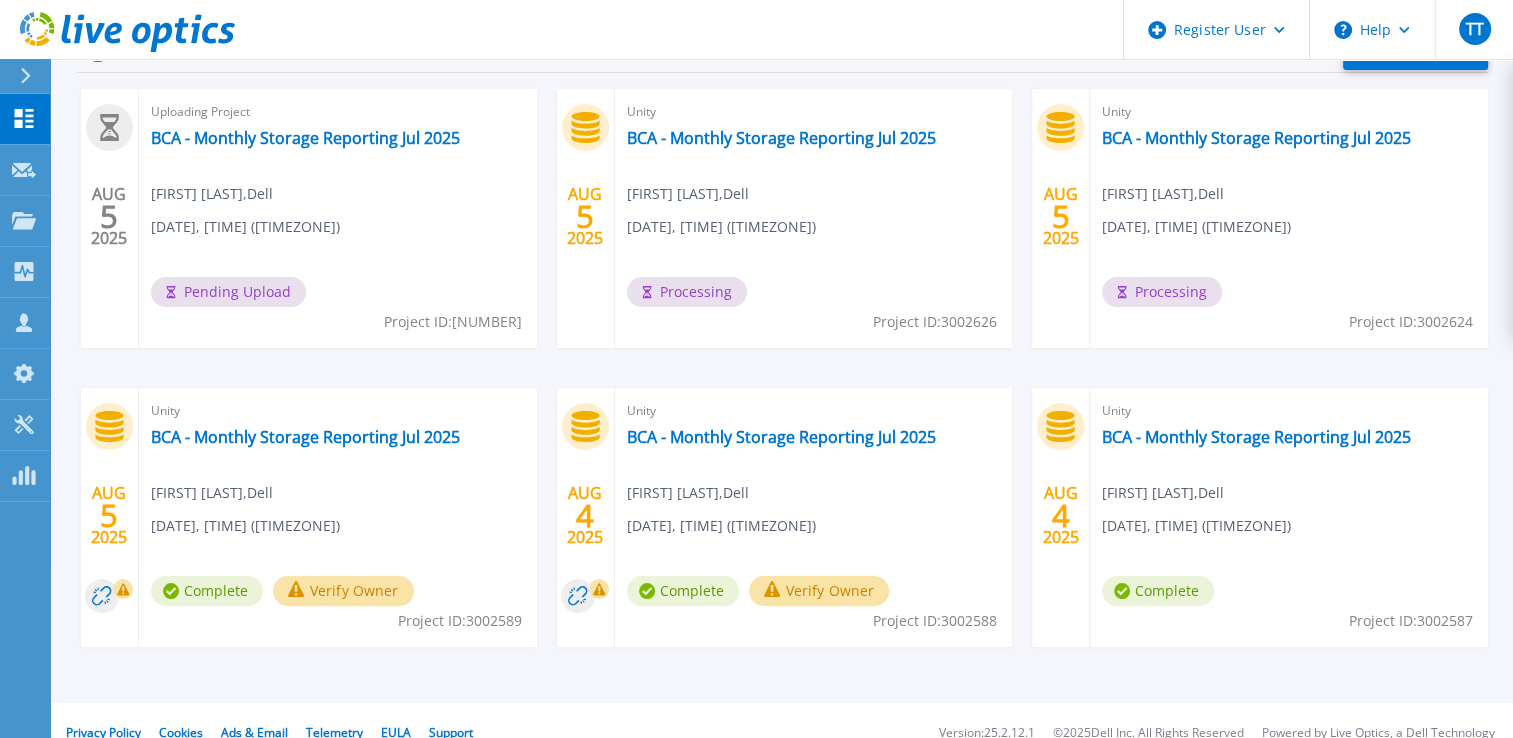 scroll, scrollTop: 369, scrollLeft: 0, axis: vertical 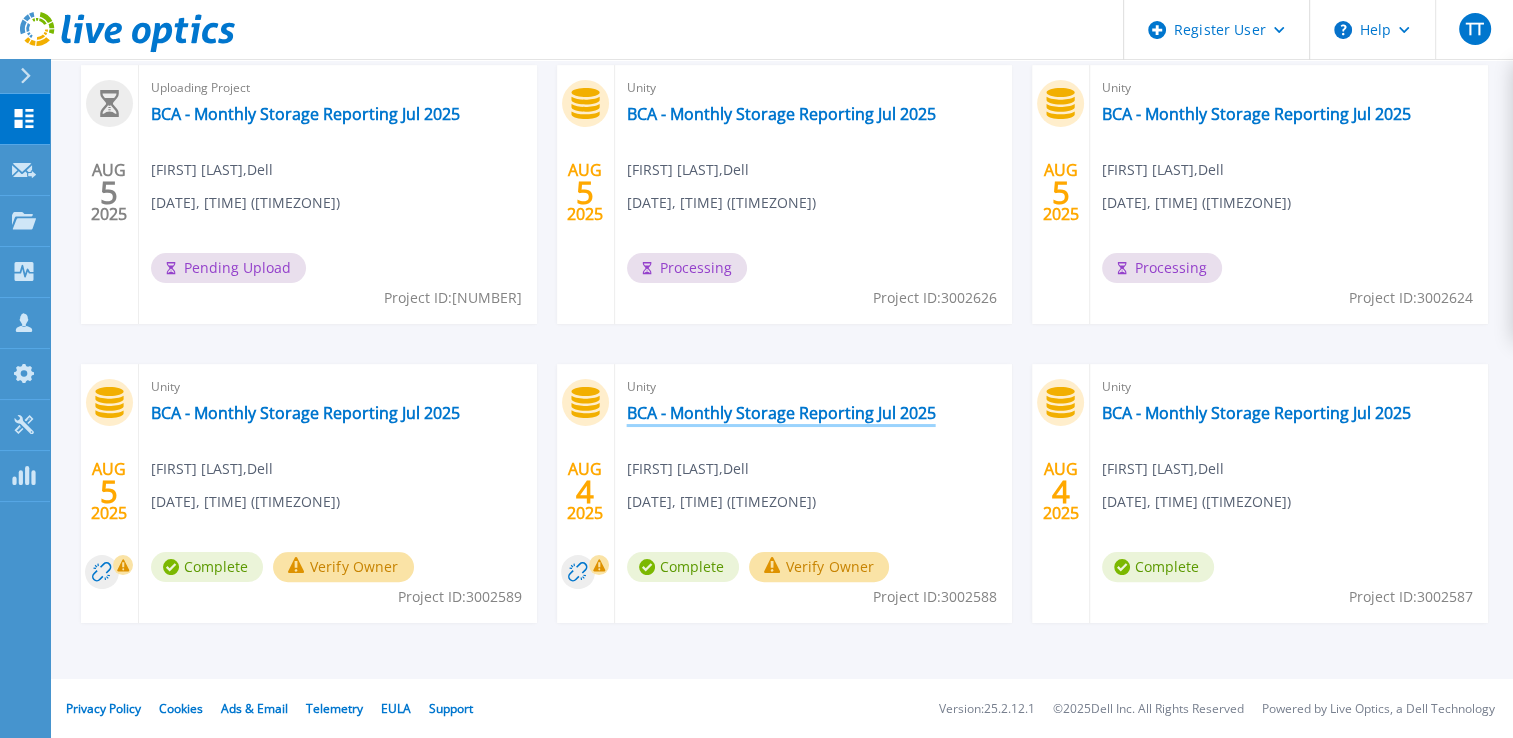 click on "BCA - Monthly Storage Reporting Jul 2025" at bounding box center (781, 413) 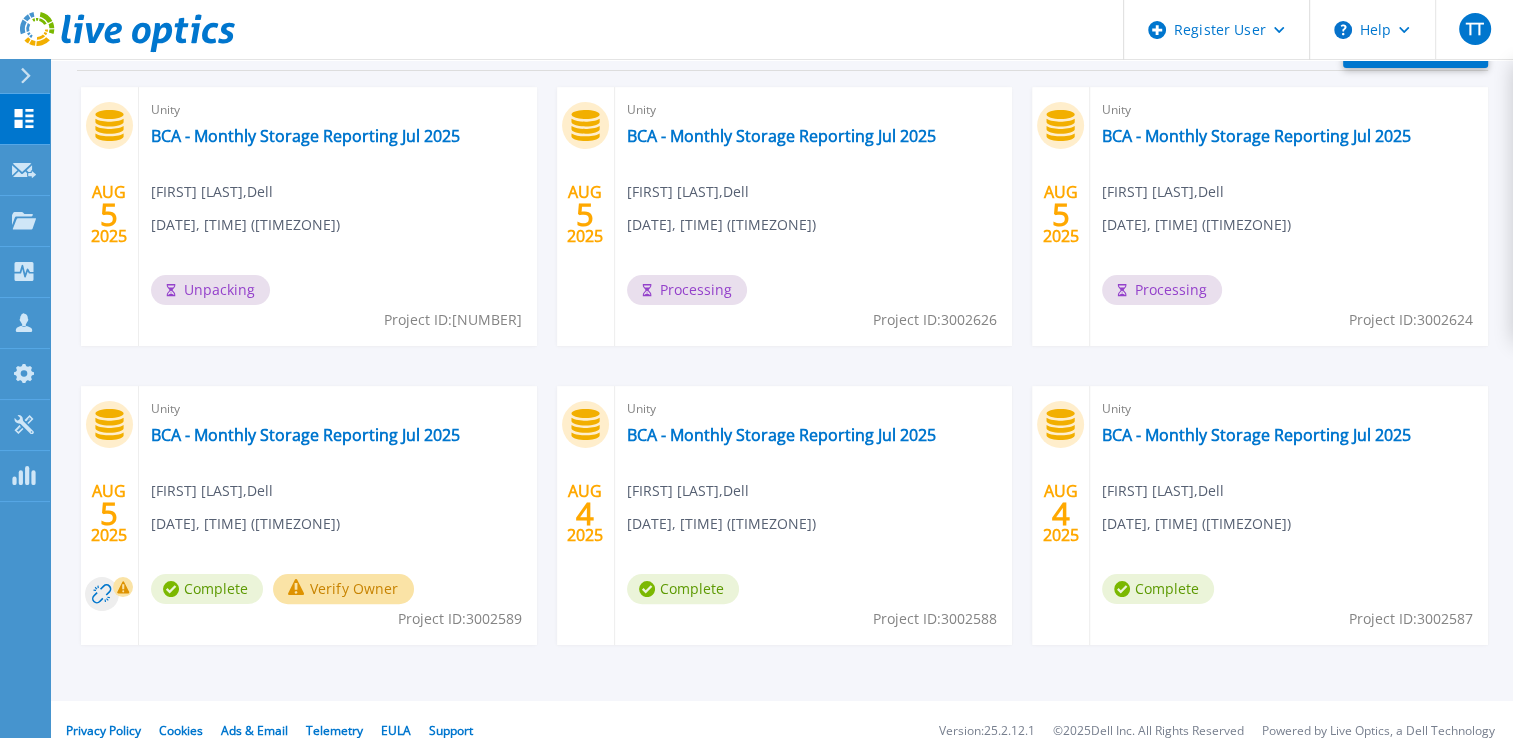 scroll, scrollTop: 369, scrollLeft: 0, axis: vertical 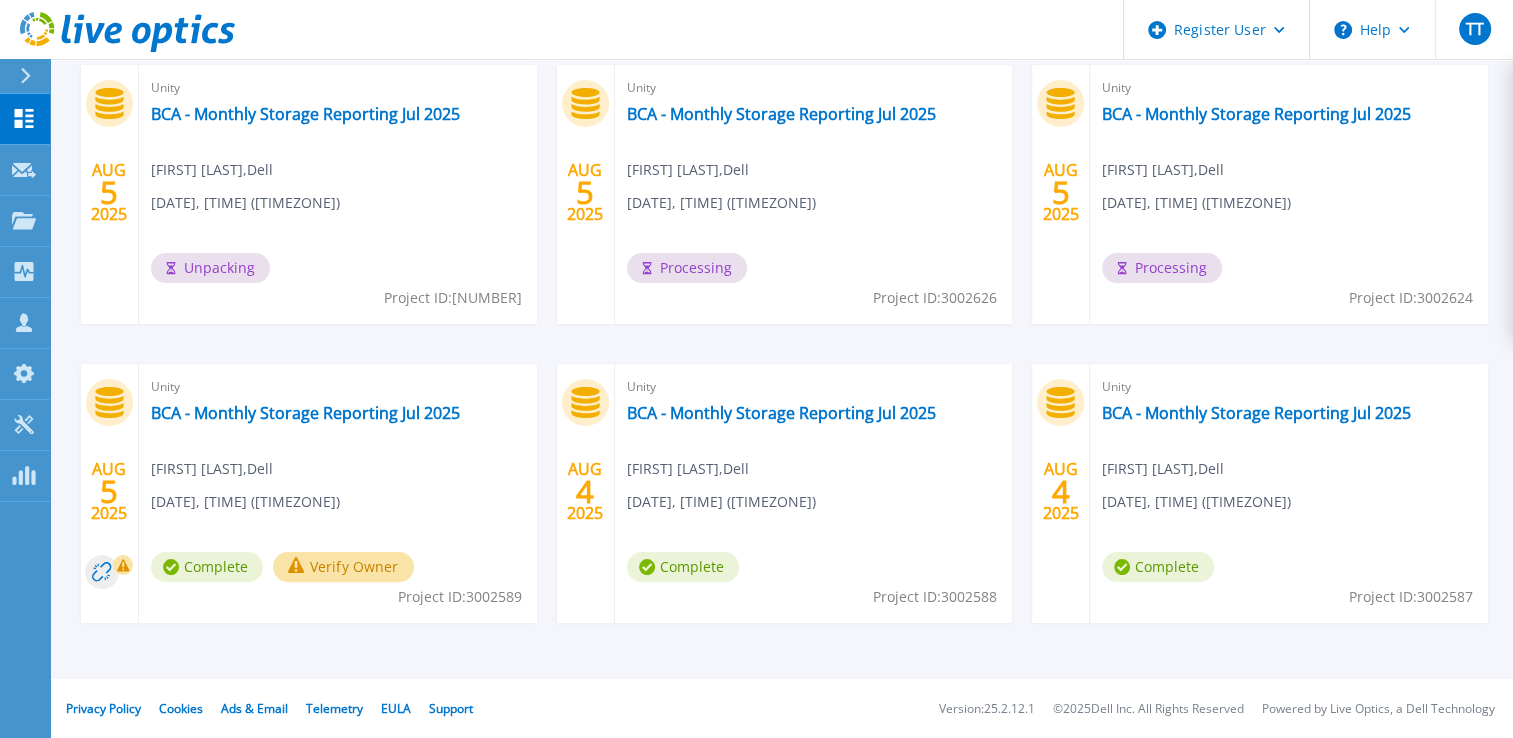 click on "Verify Owner" at bounding box center [343, 567] 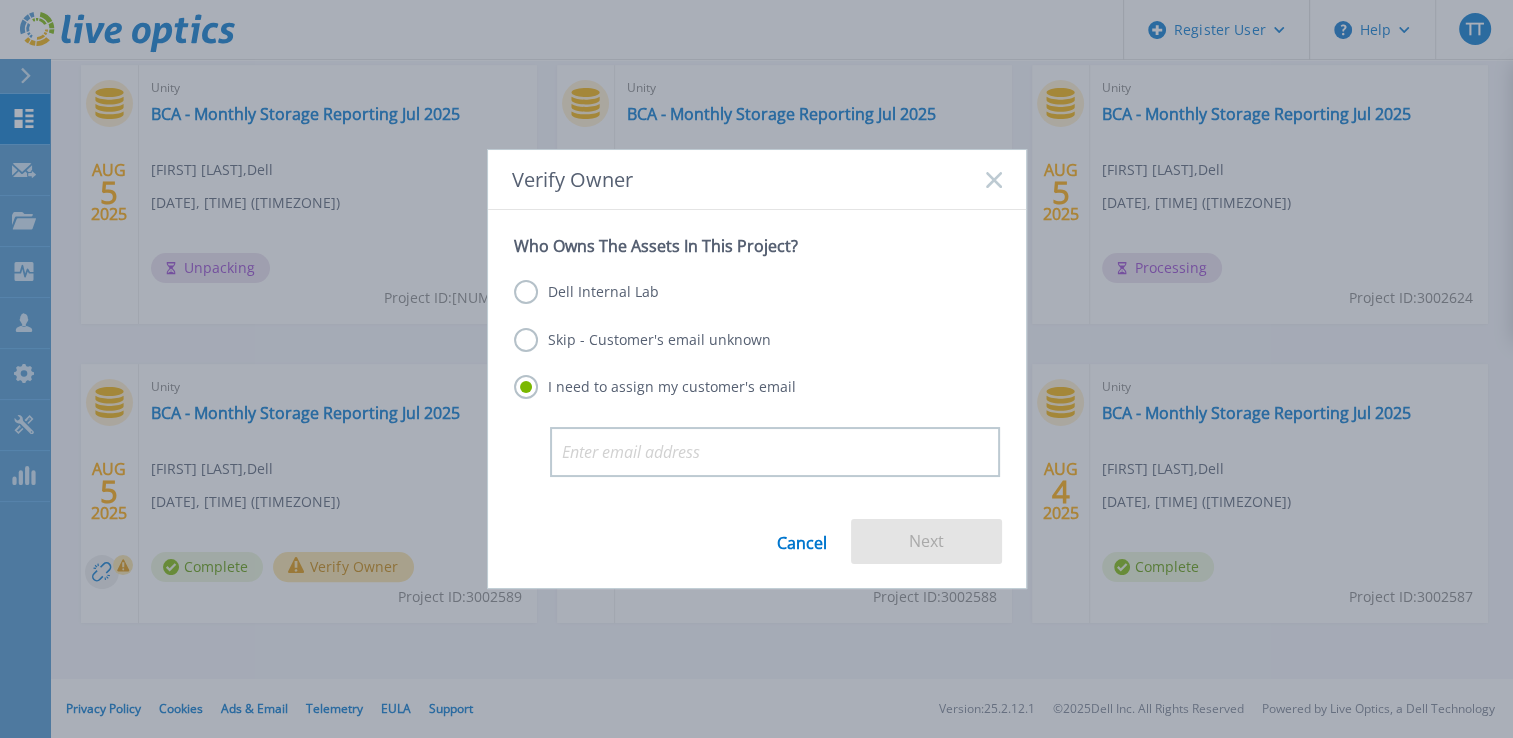 click on "Dell Internal Lab" at bounding box center [586, 292] 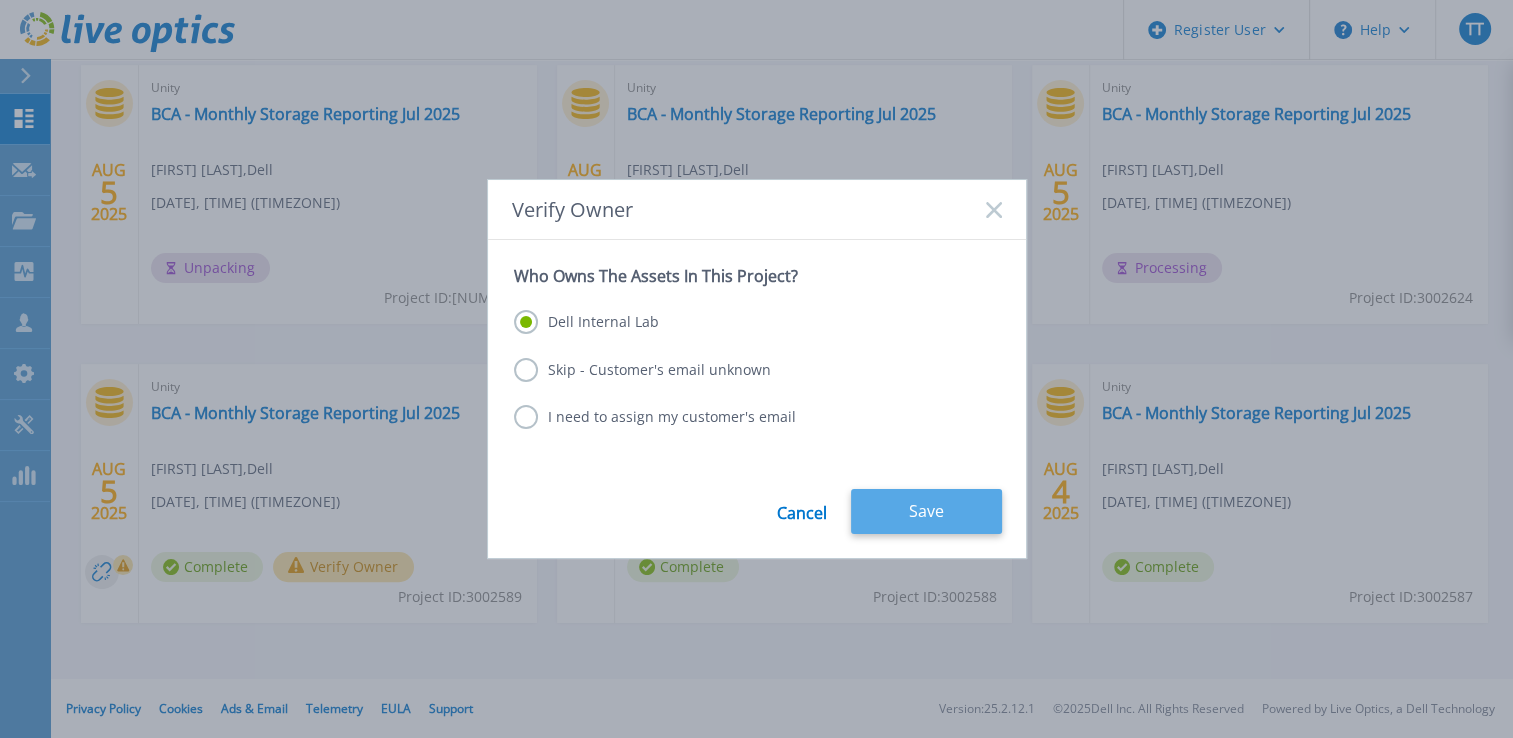 click on "Save" at bounding box center (926, 511) 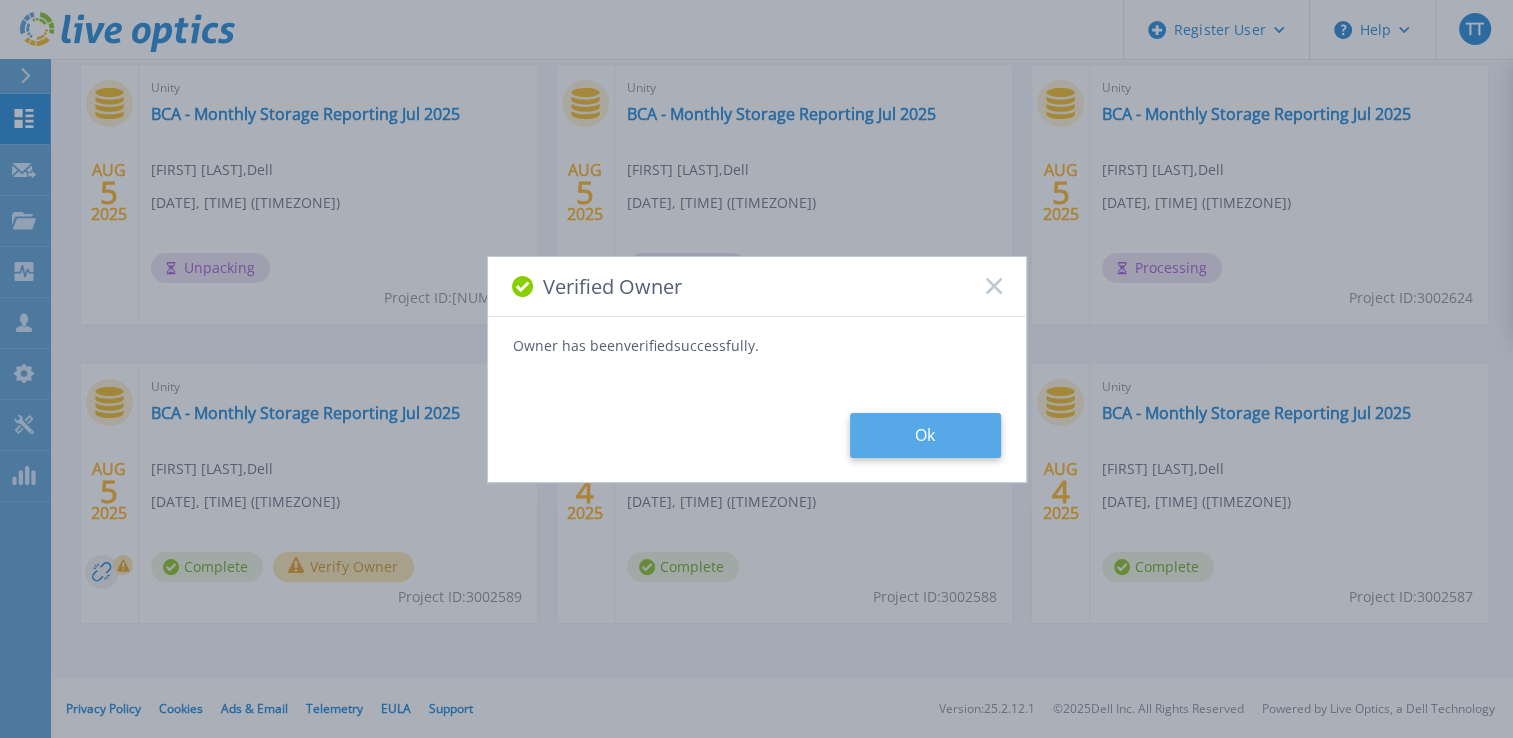 click on "Ok" at bounding box center [925, 435] 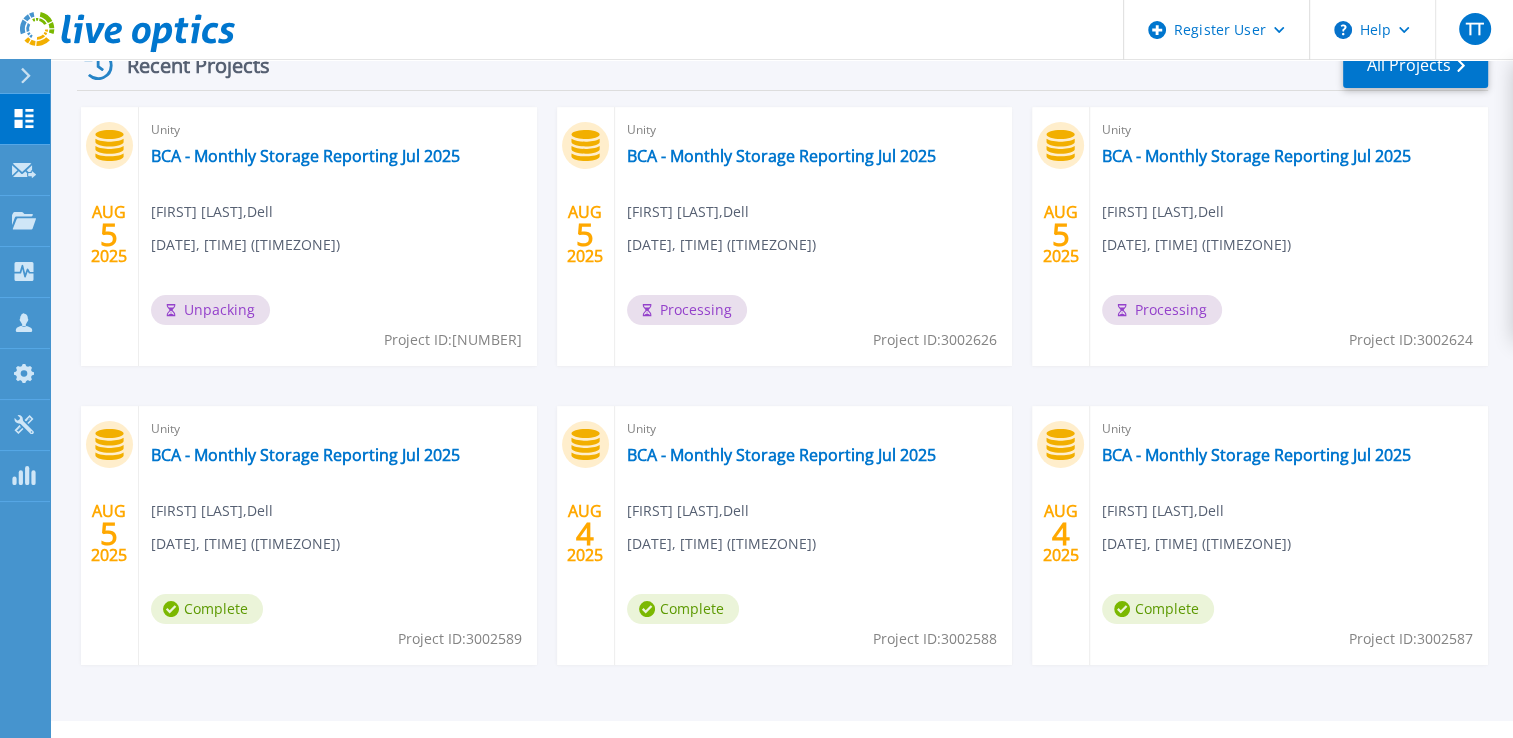 scroll, scrollTop: 369, scrollLeft: 0, axis: vertical 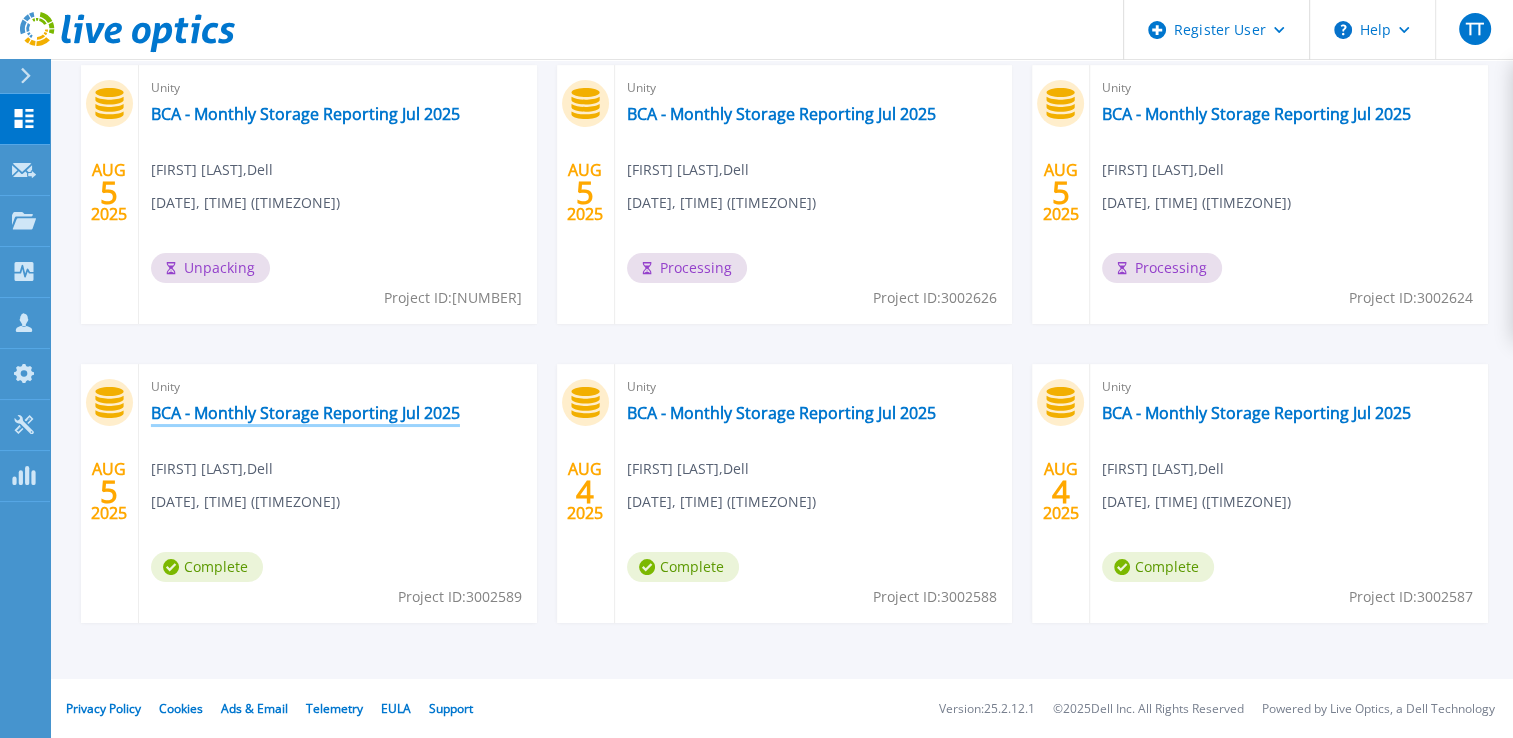 click on "BCA - Monthly Storage Reporting Jul 2025" at bounding box center (305, 413) 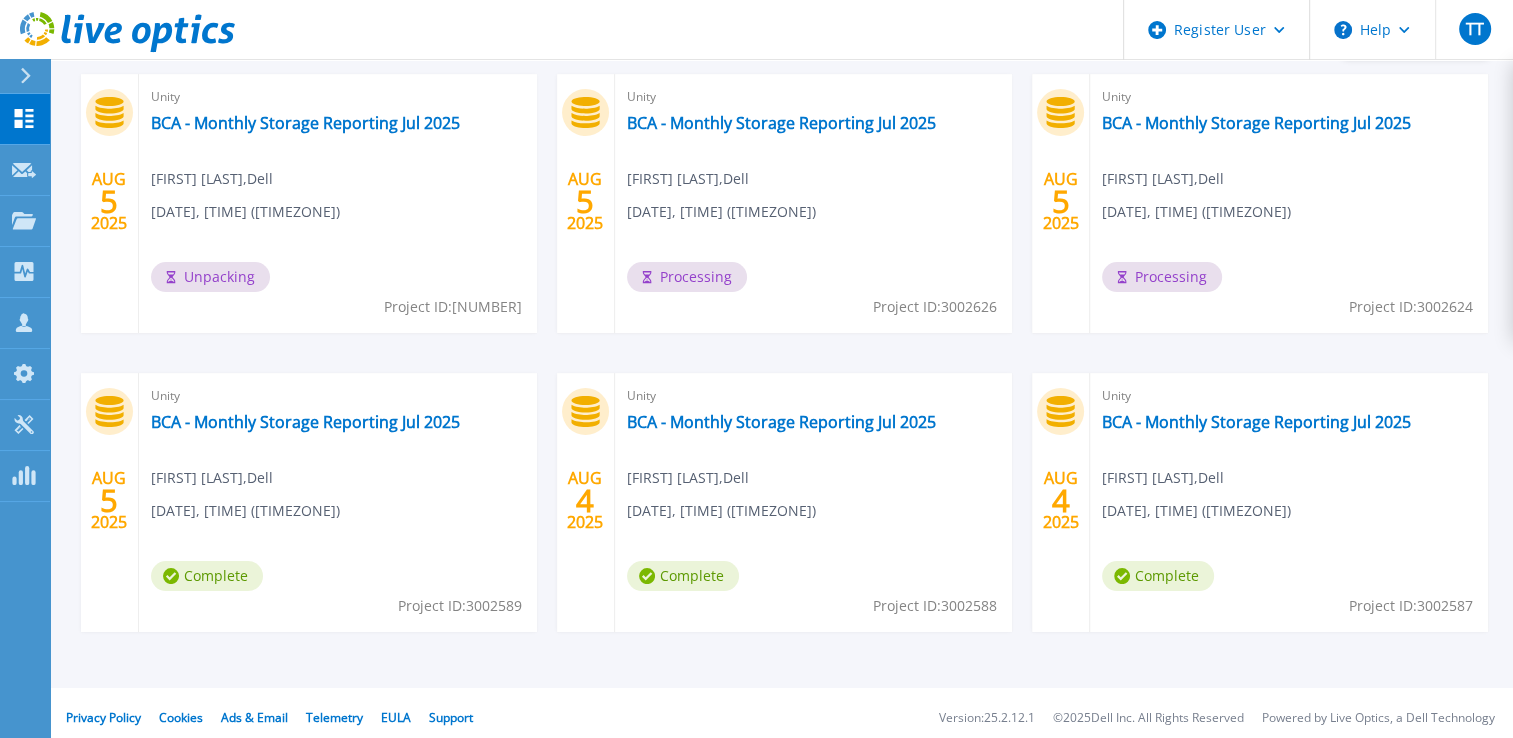 scroll, scrollTop: 369, scrollLeft: 0, axis: vertical 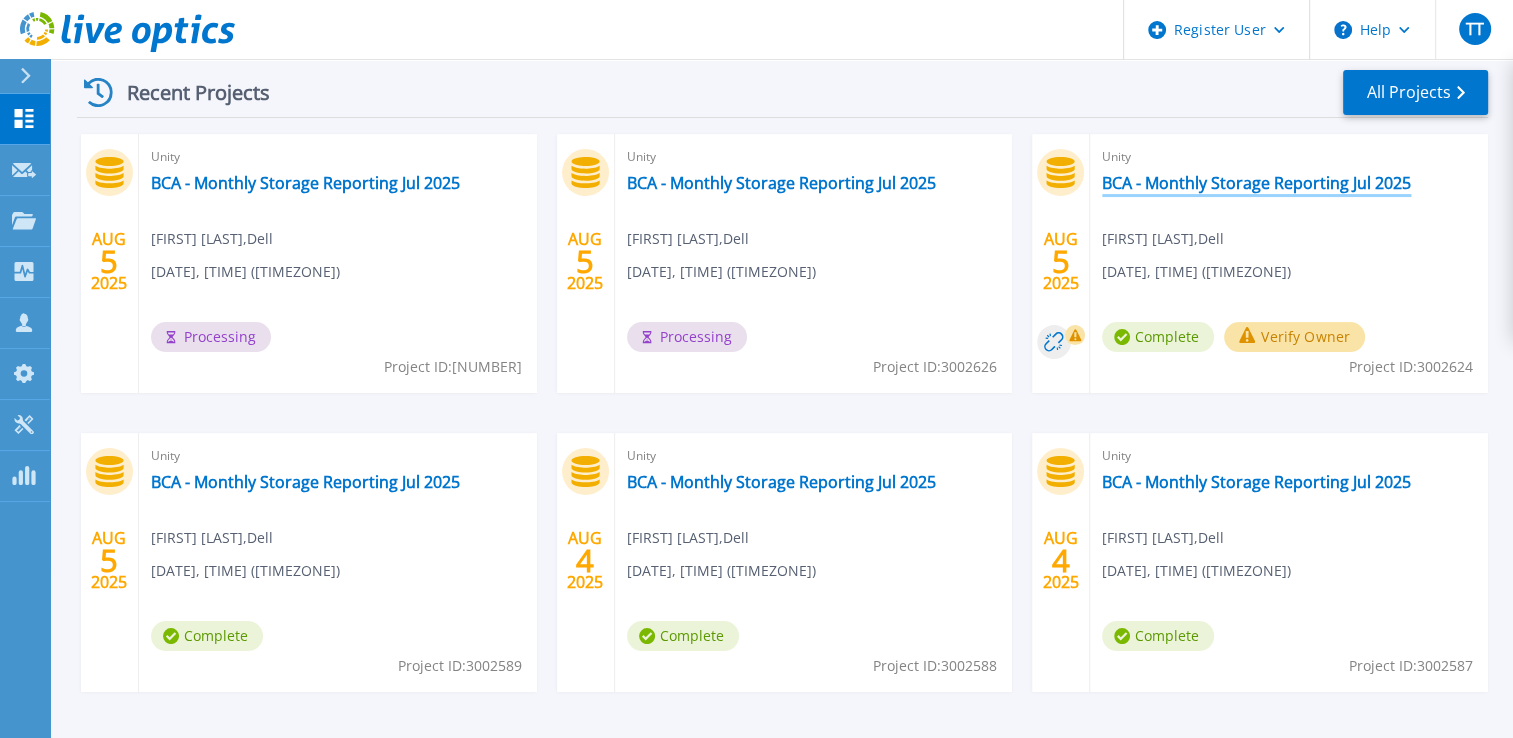 click on "BCA - Monthly Storage Reporting Jul 2025" at bounding box center [1256, 183] 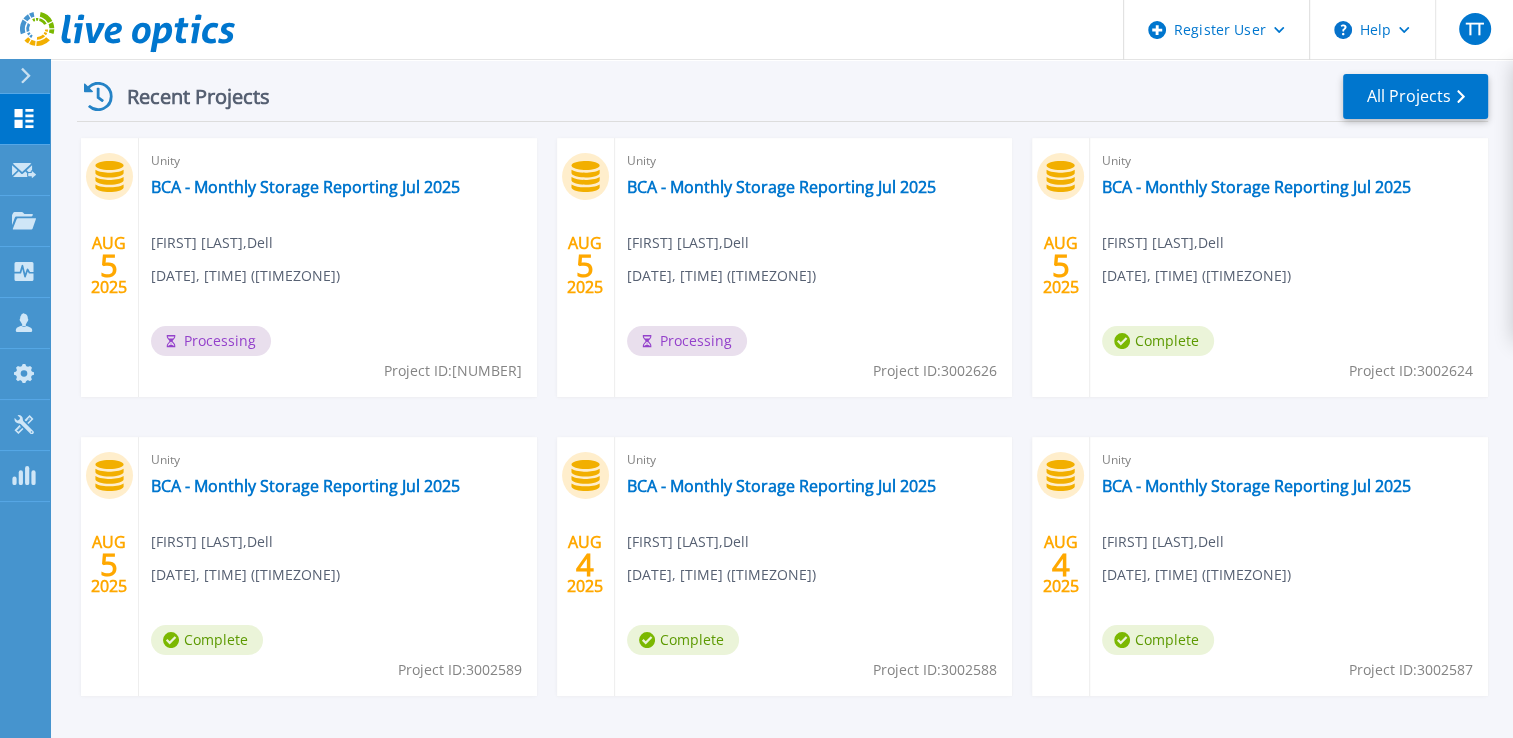 scroll, scrollTop: 300, scrollLeft: 0, axis: vertical 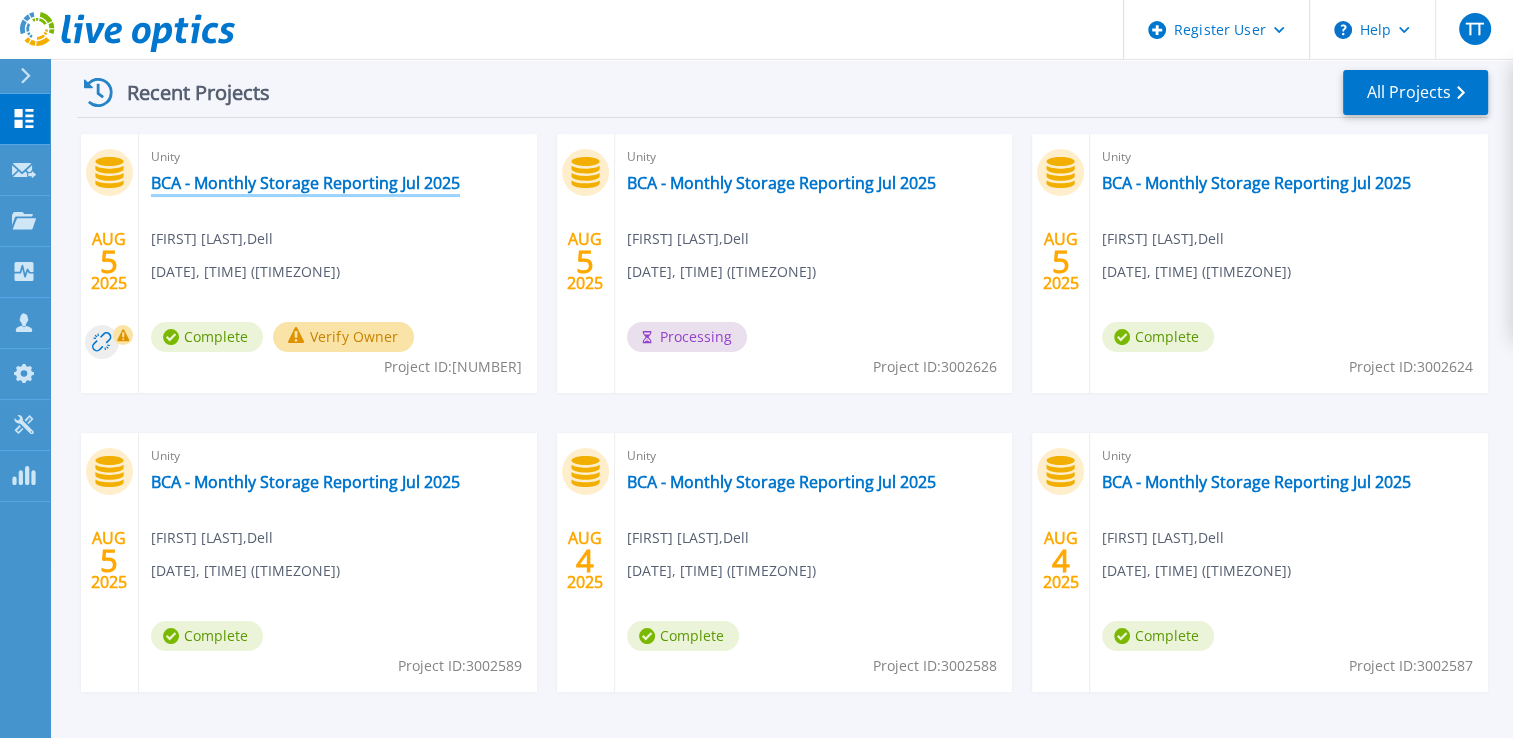 click on "BCA - Monthly Storage Reporting Jul 2025" at bounding box center (305, 183) 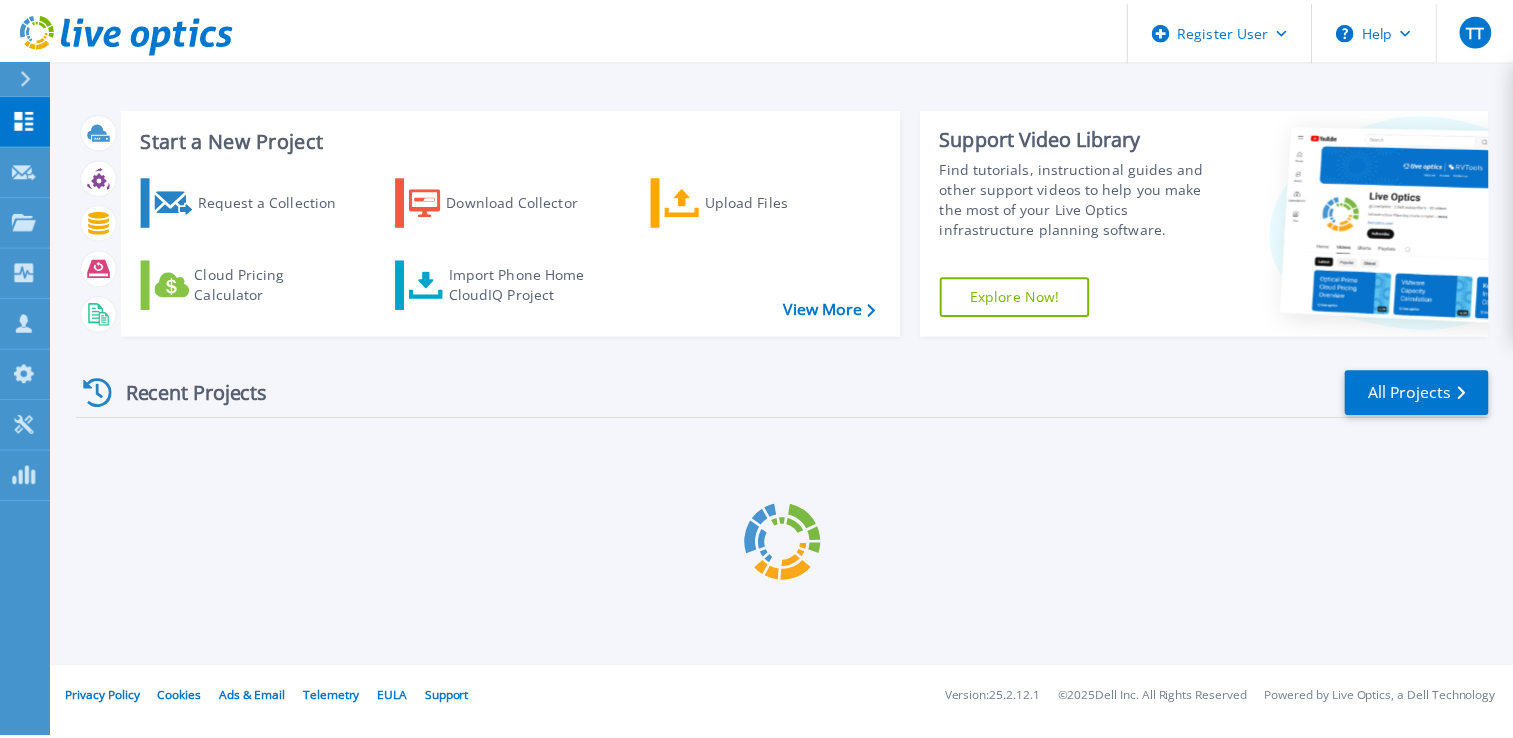 scroll, scrollTop: 0, scrollLeft: 0, axis: both 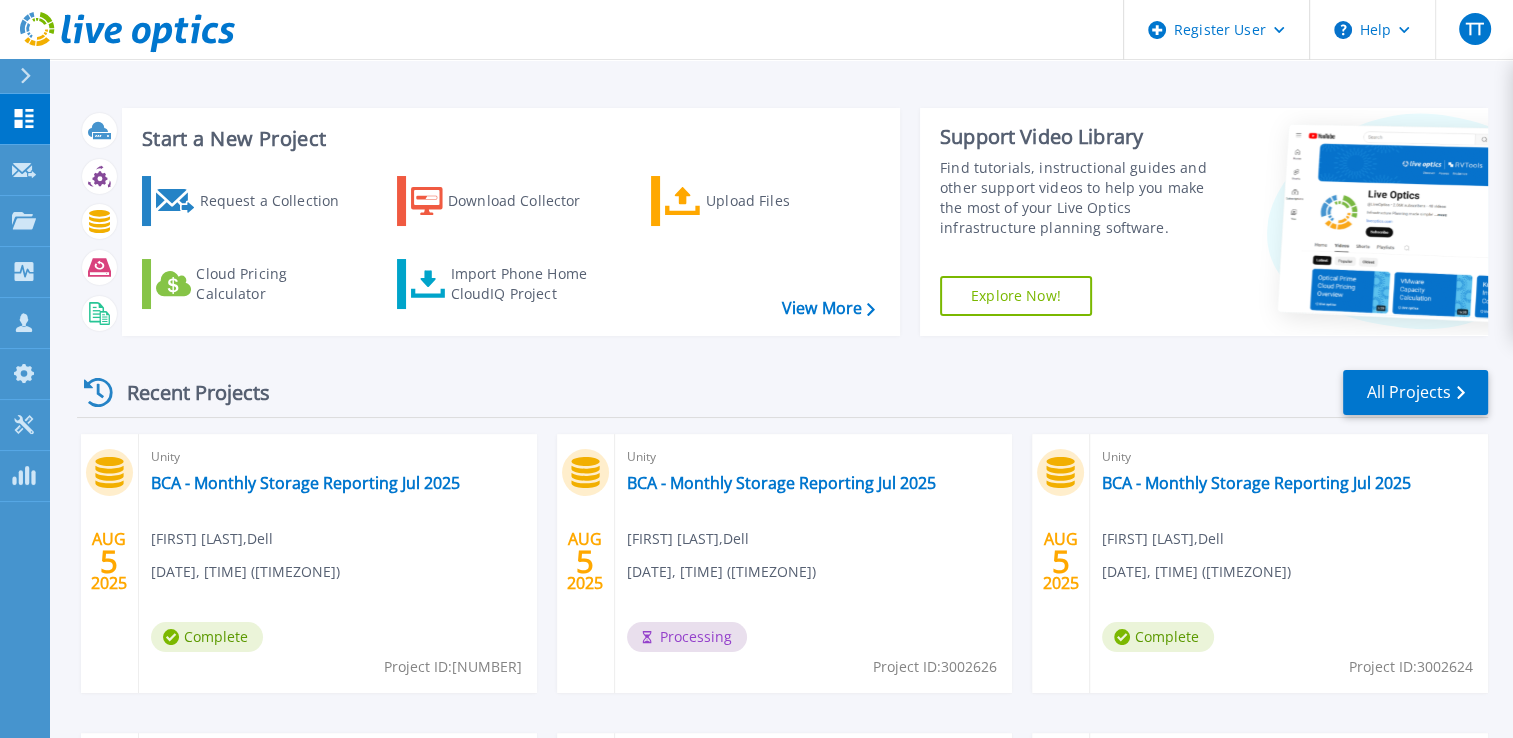 click on "Start a New Project     Request a Collection     Download Collector     Upload Files     Cloud Pricing Calculator     Import Phone Home CloudIQ Project View More" at bounding box center (511, 222) 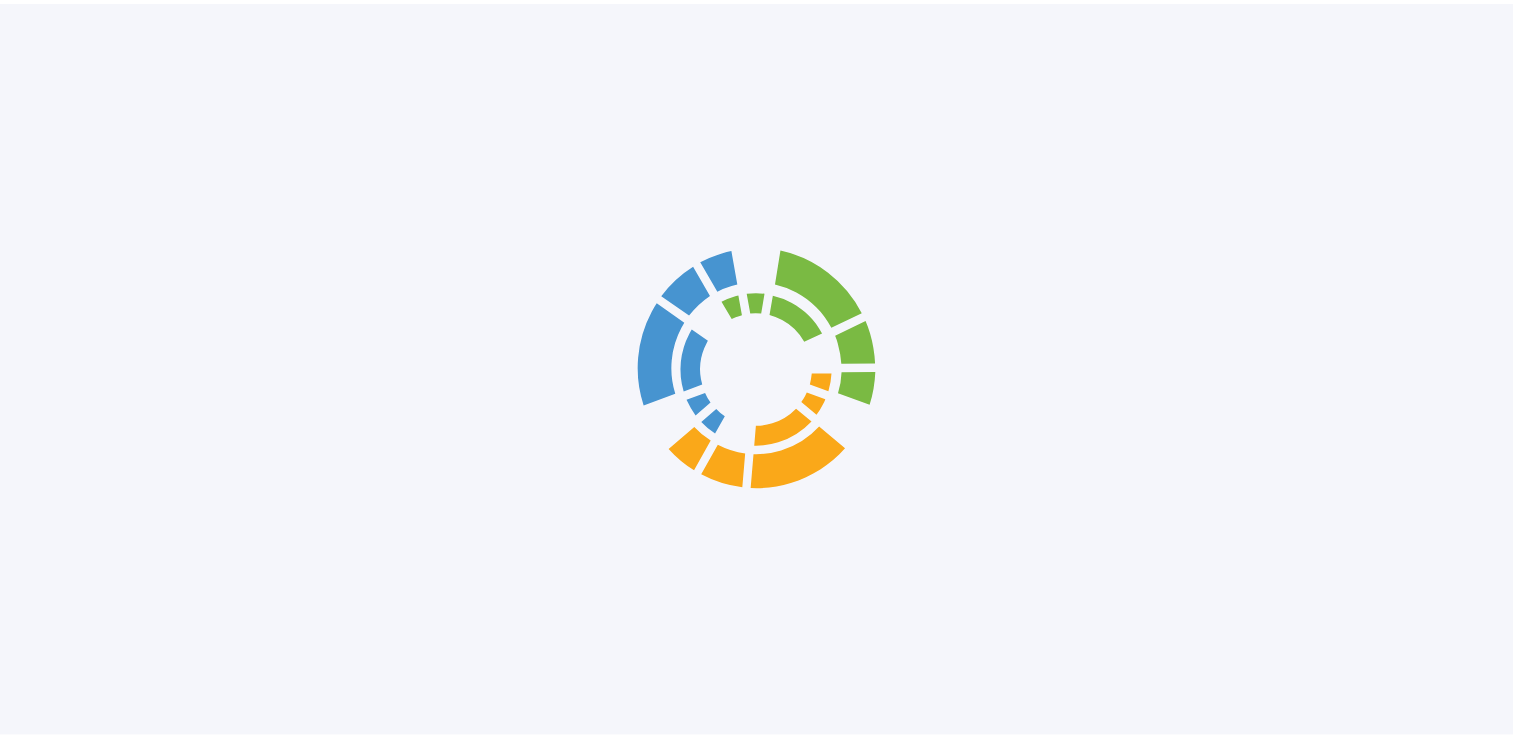 scroll, scrollTop: 0, scrollLeft: 0, axis: both 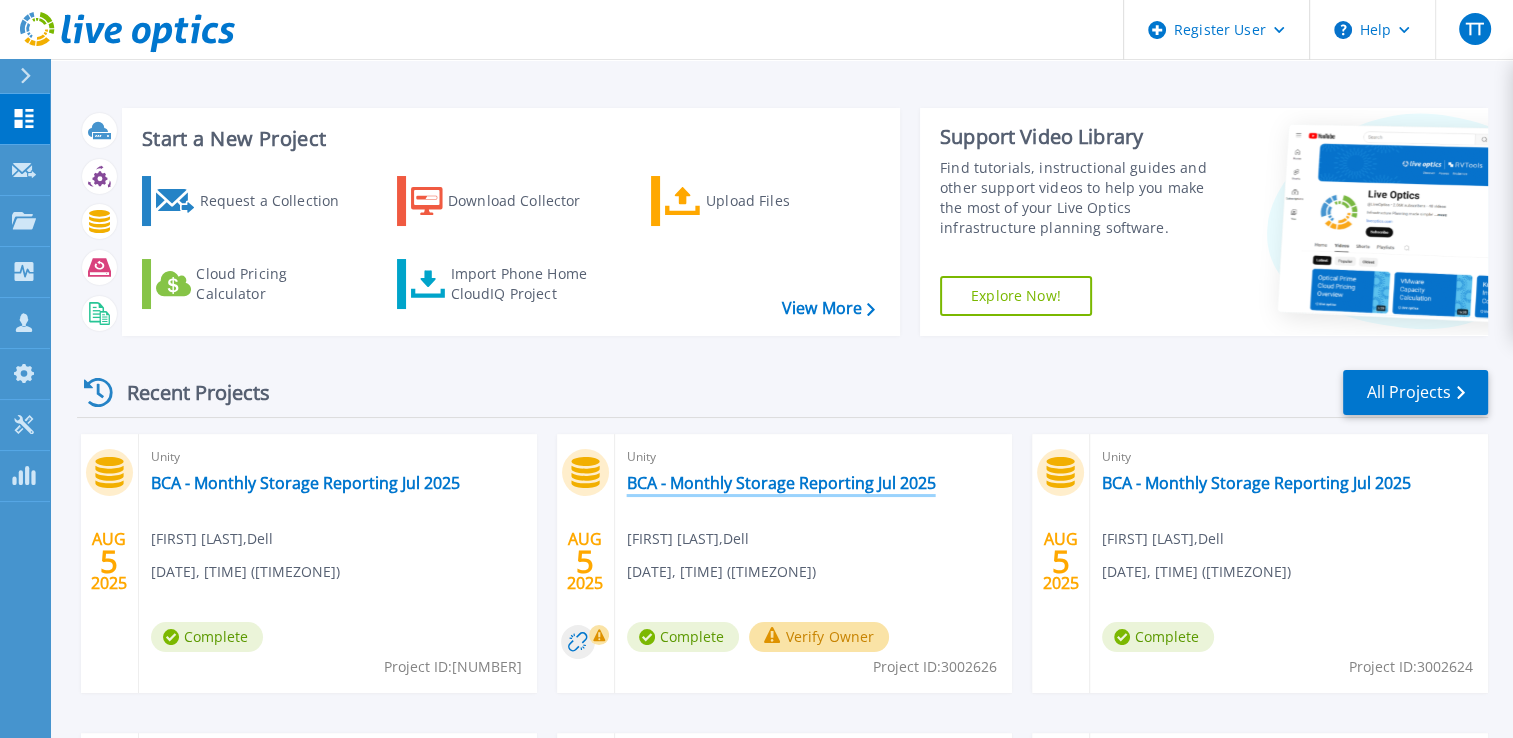 click on "BCA - Monthly Storage Reporting Jul 2025" at bounding box center [781, 483] 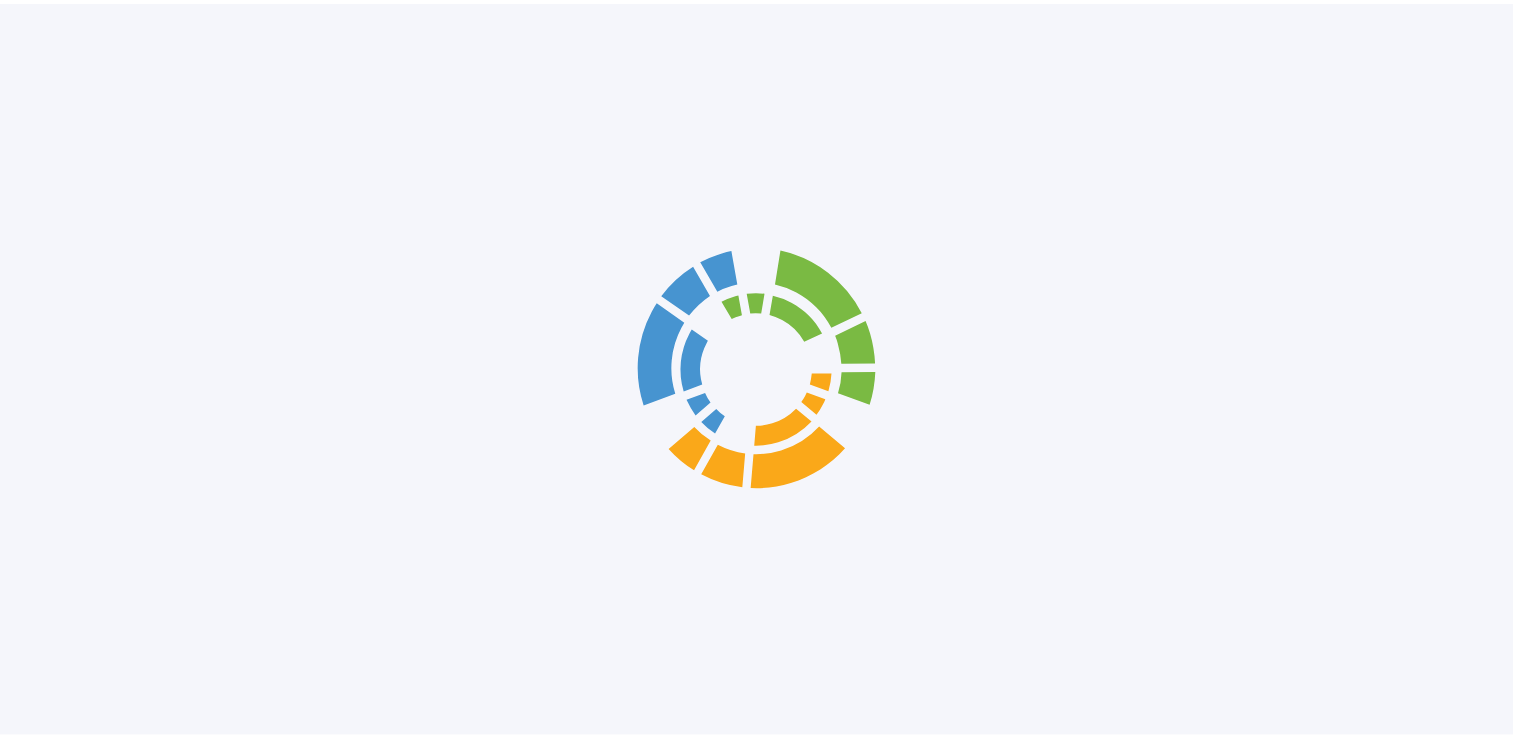 scroll, scrollTop: 0, scrollLeft: 0, axis: both 